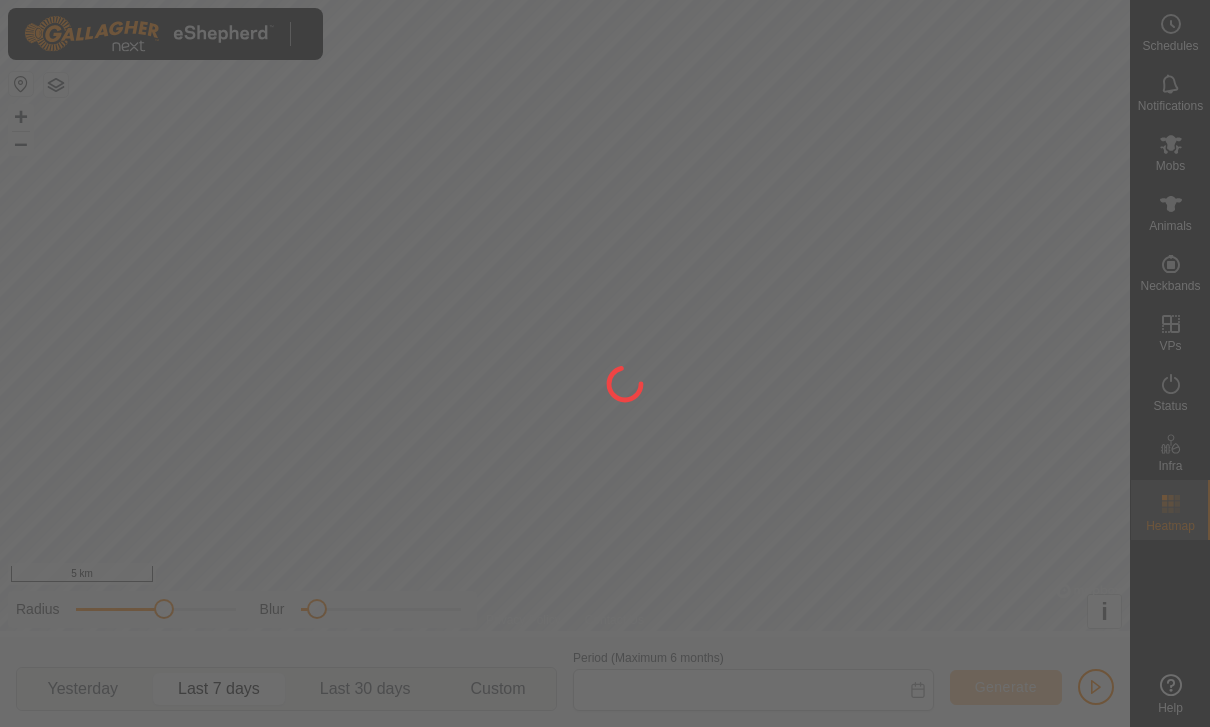 type on "[DATE] - [DATE]" 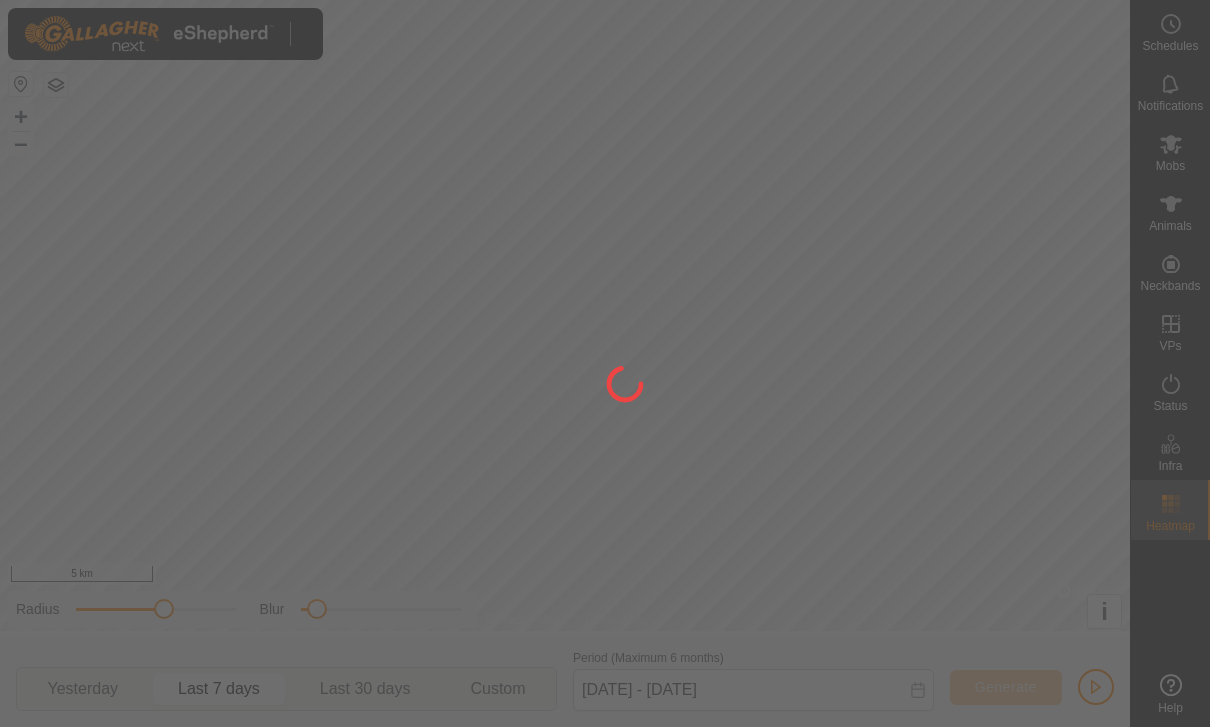 scroll, scrollTop: 0, scrollLeft: 0, axis: both 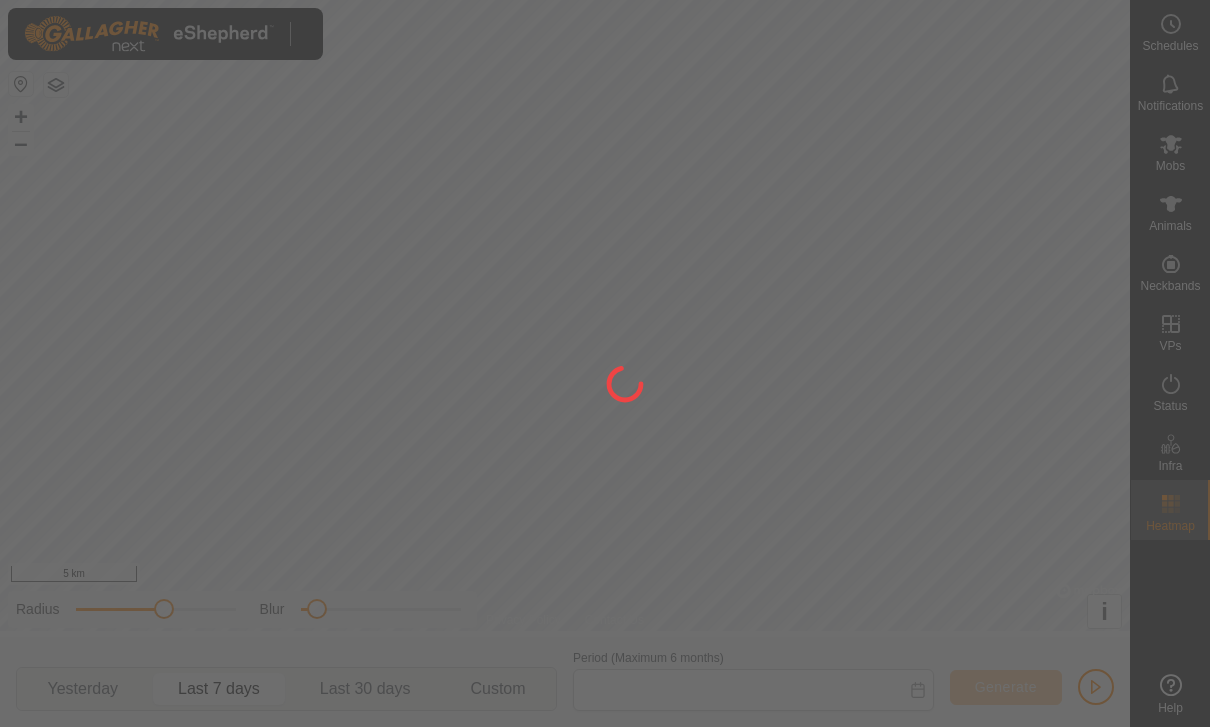 type on "[DAY] [MONTH] [YEAR] - [DAY] [MONTH] [YEAR]" 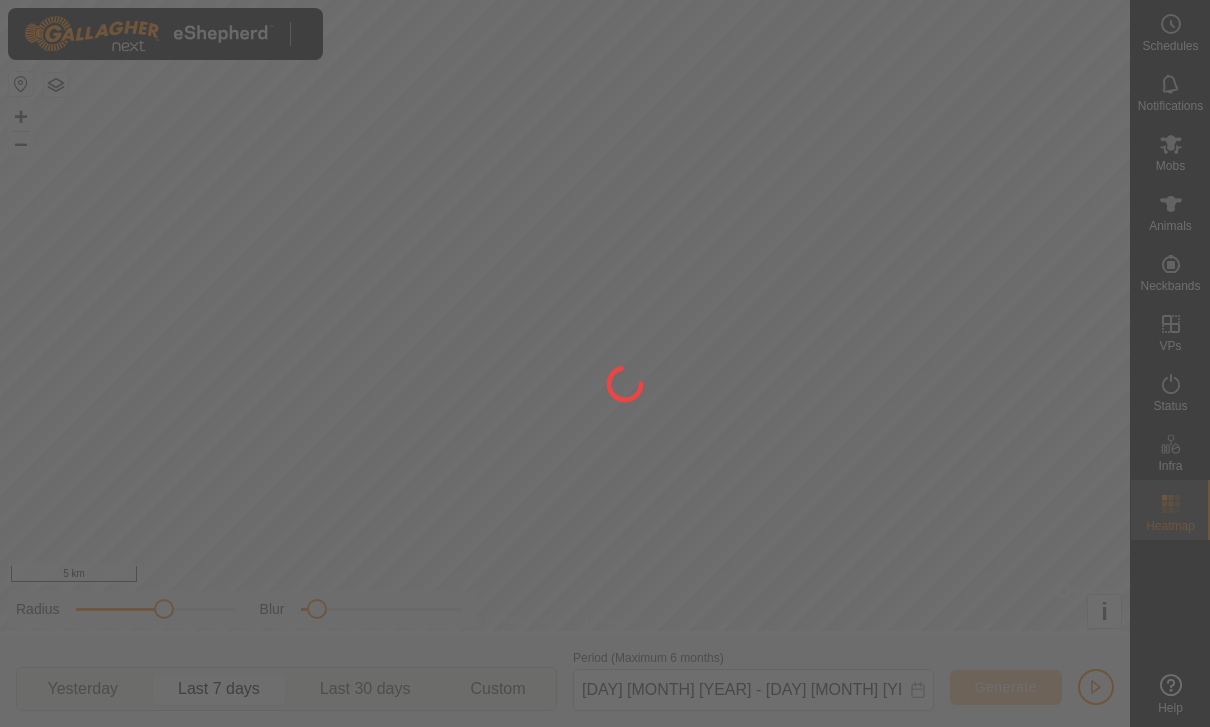 scroll, scrollTop: 0, scrollLeft: 0, axis: both 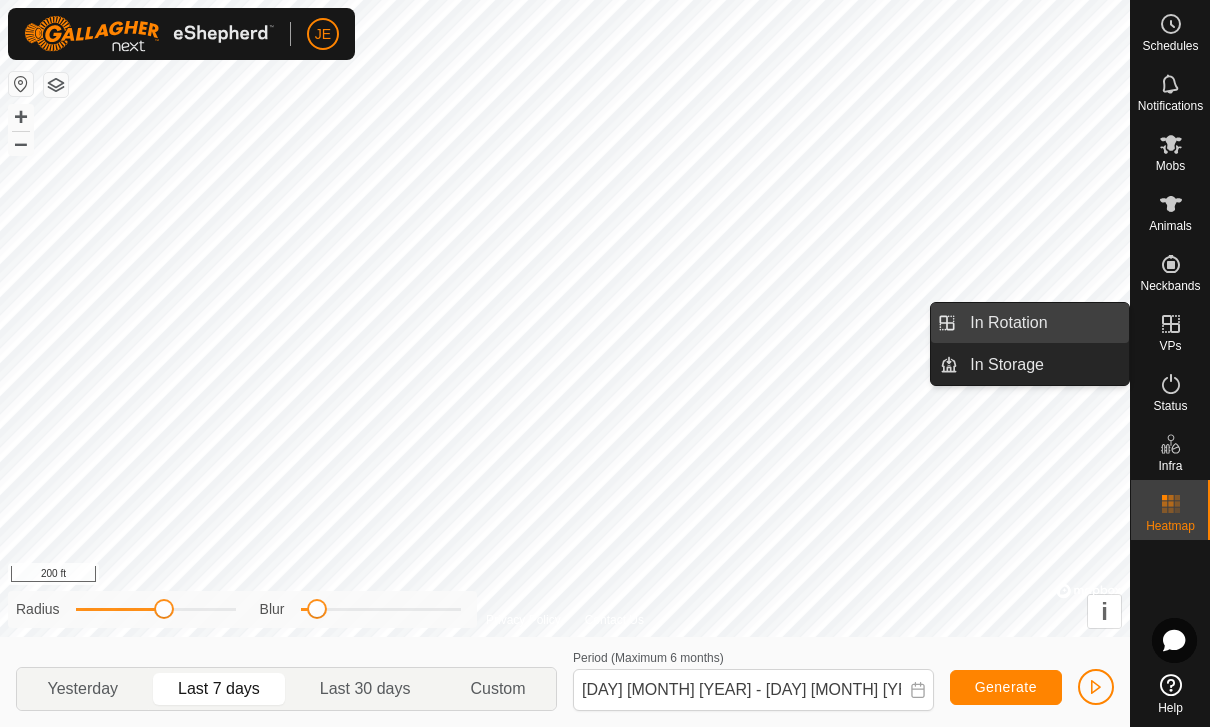 click on "In Rotation" at bounding box center [1008, 323] 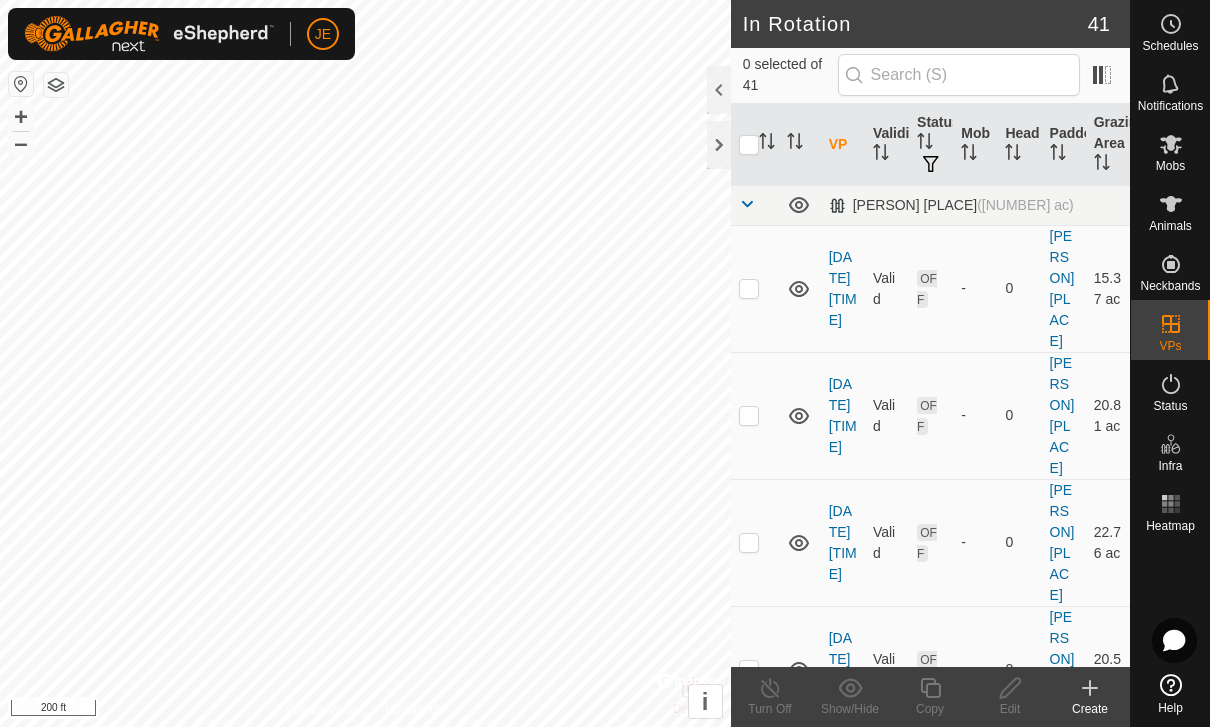 scroll, scrollTop: 0, scrollLeft: 0, axis: both 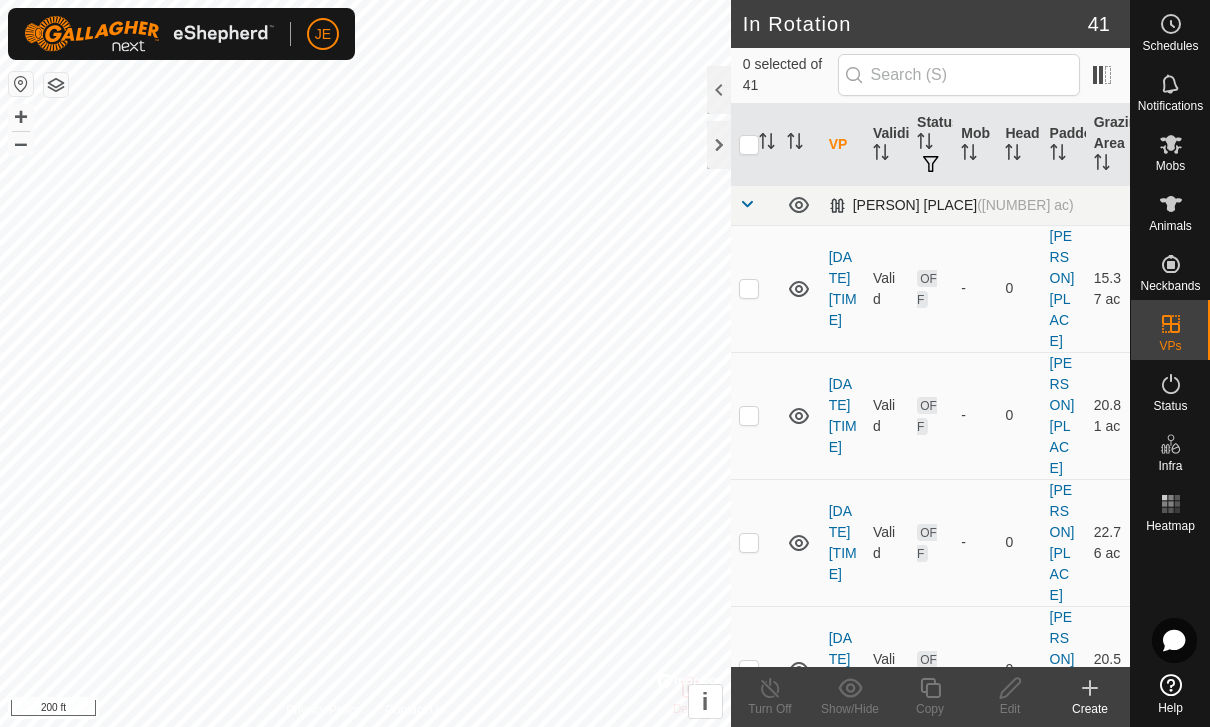 click at bounding box center [747, 204] 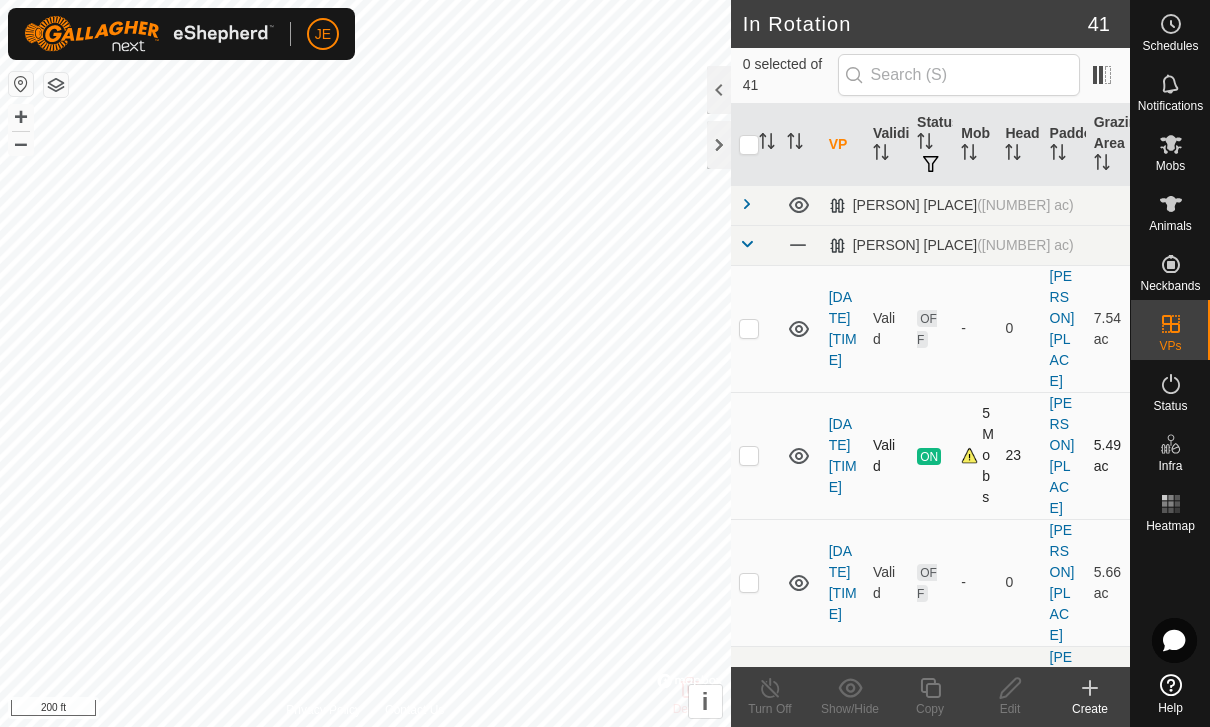 click at bounding box center [755, 455] 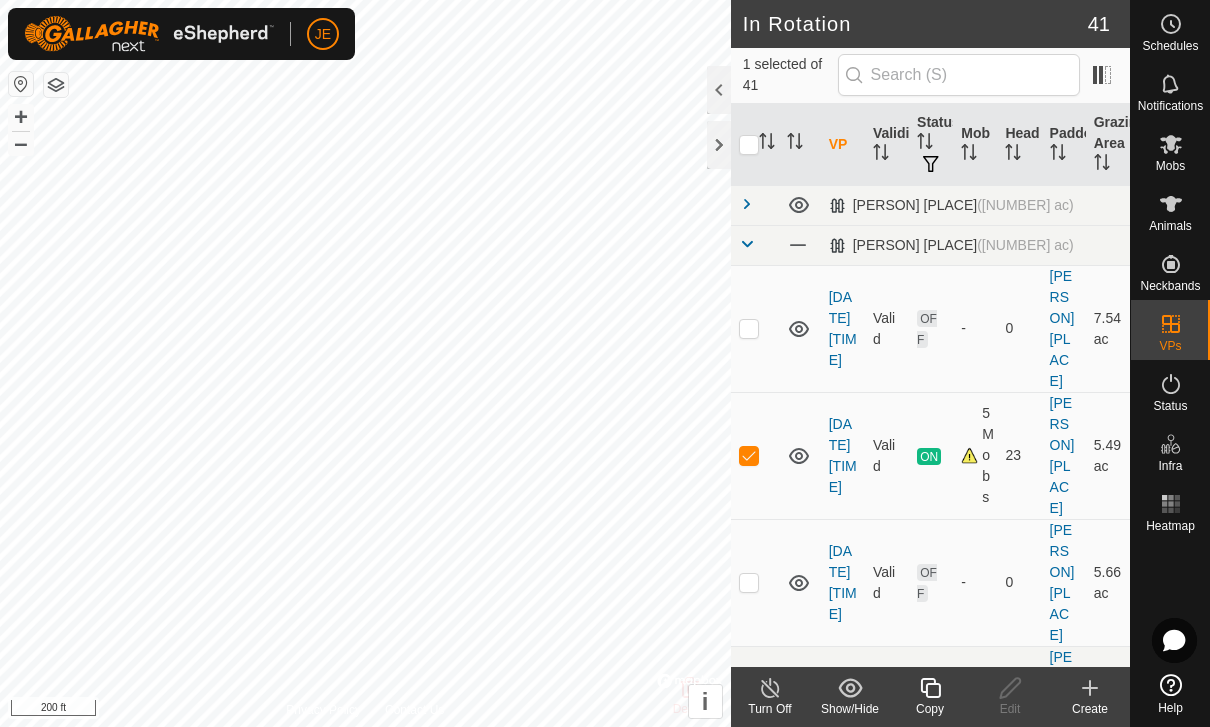 click on "Copy" 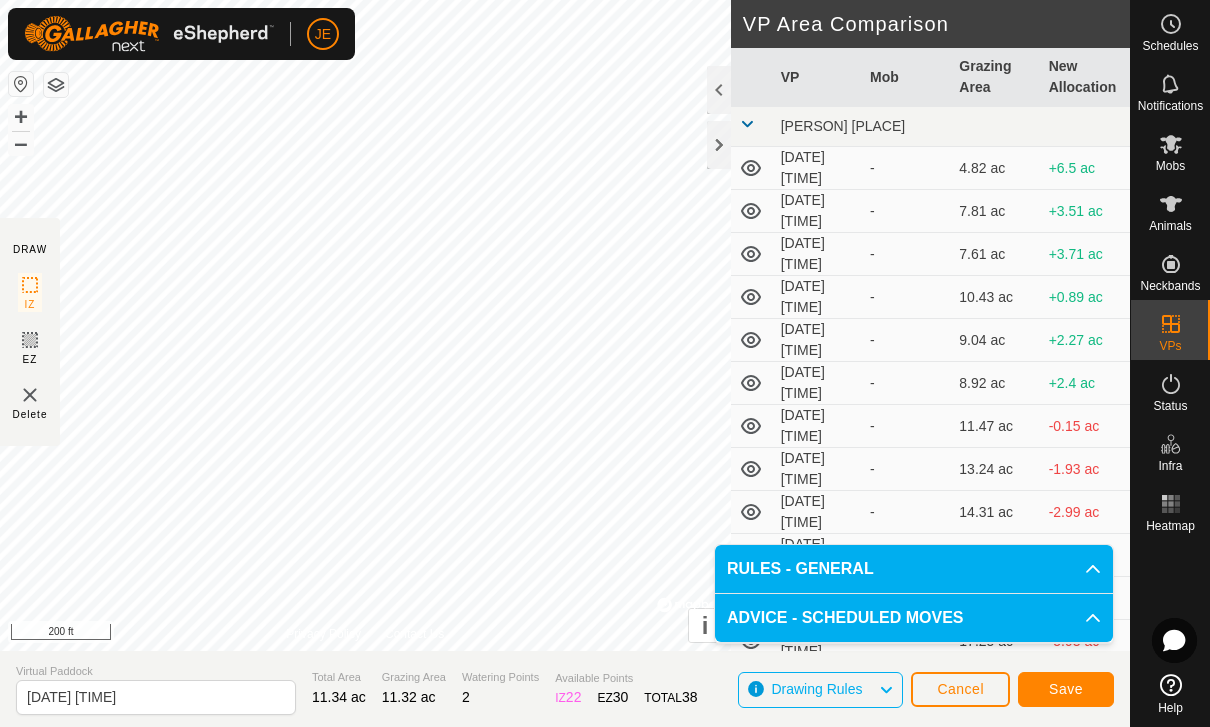 click on "Save" 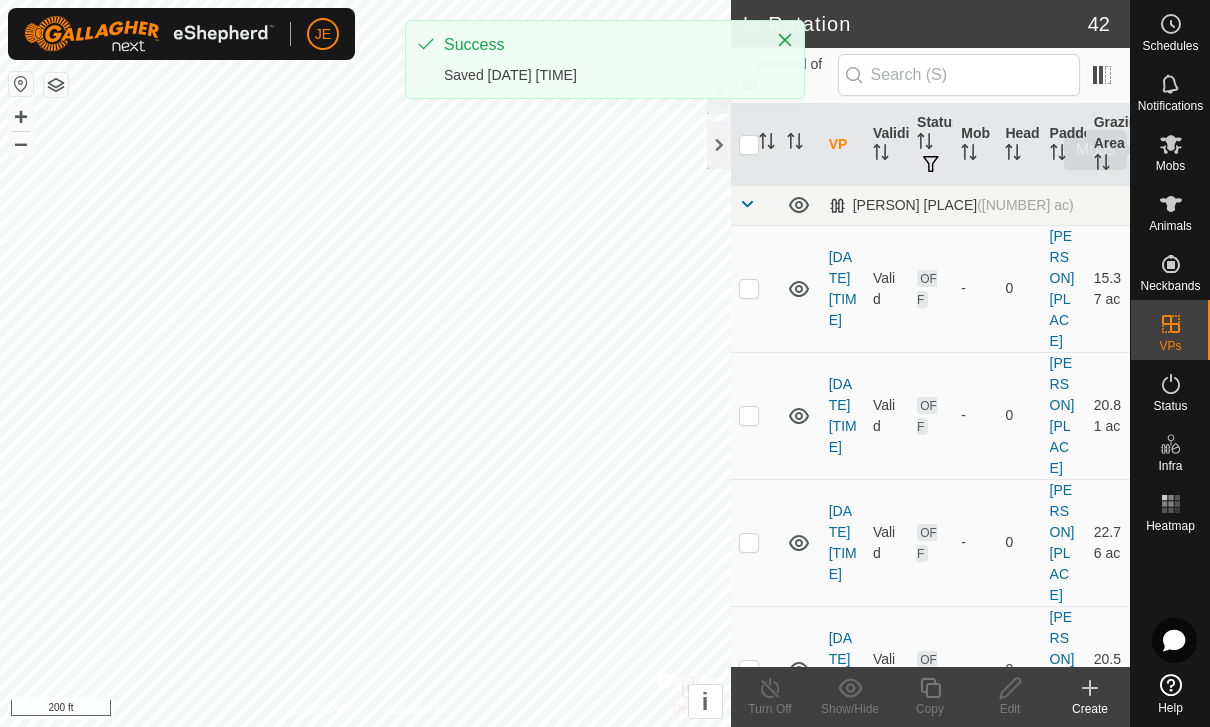 click 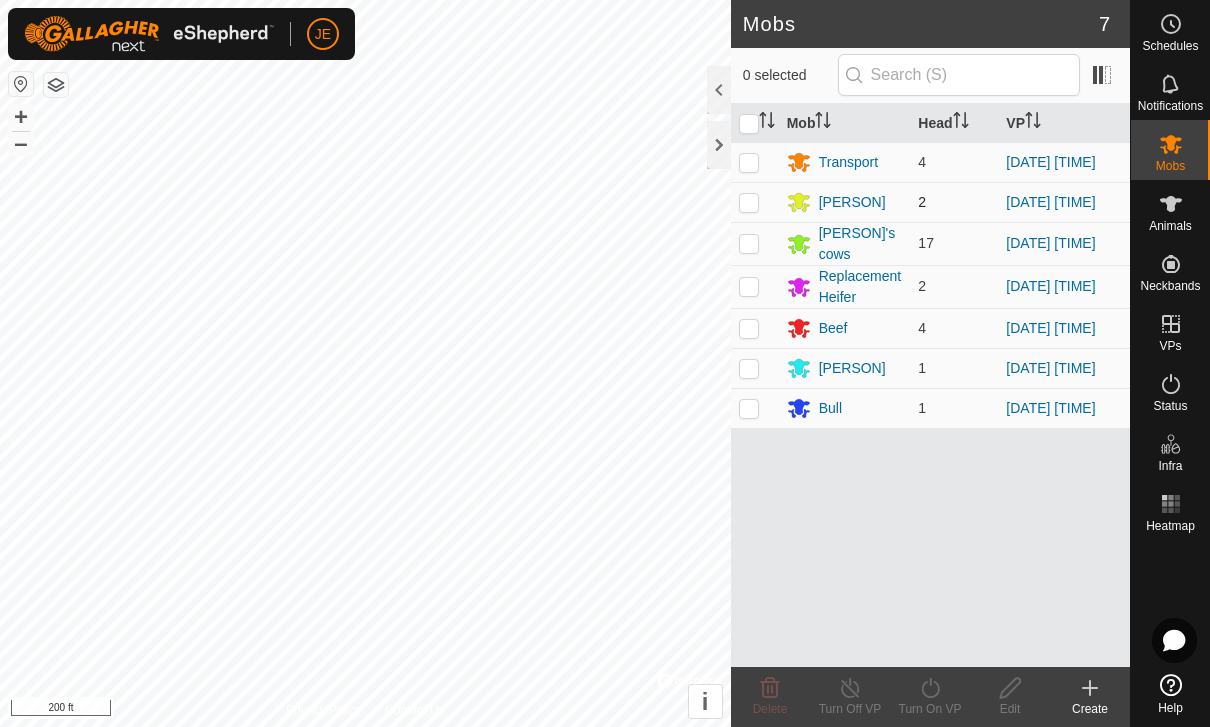 click at bounding box center (749, 202) 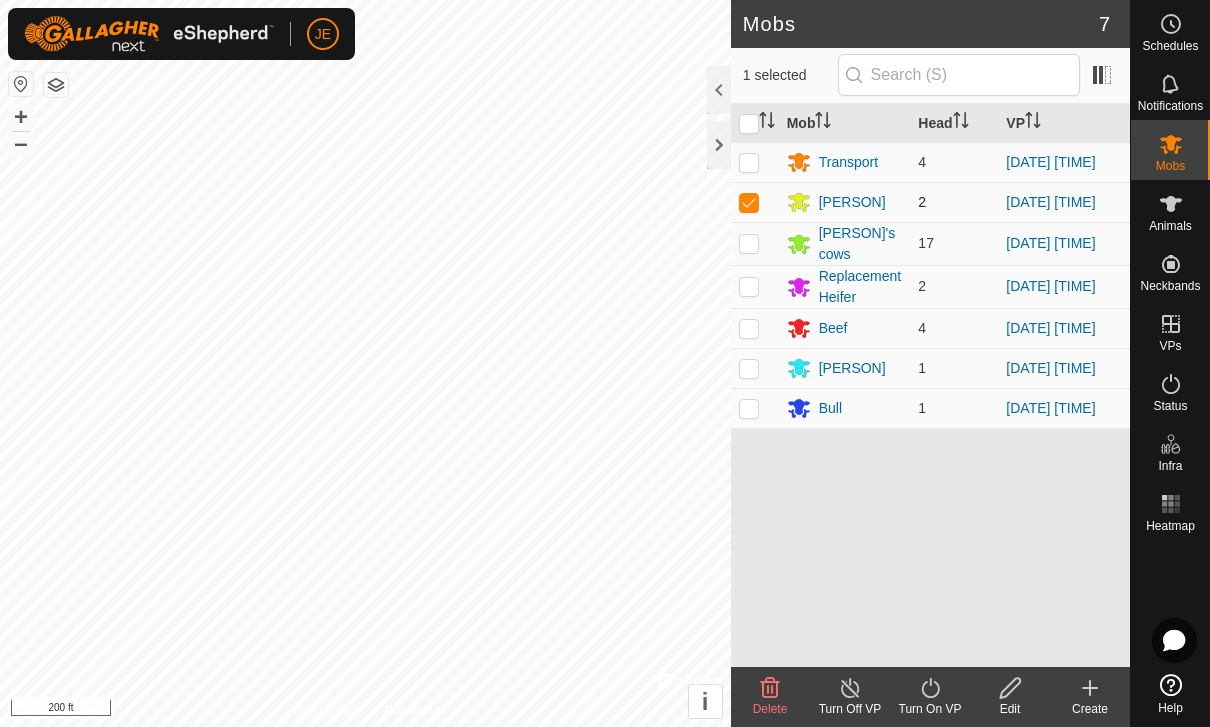 checkbox on "true" 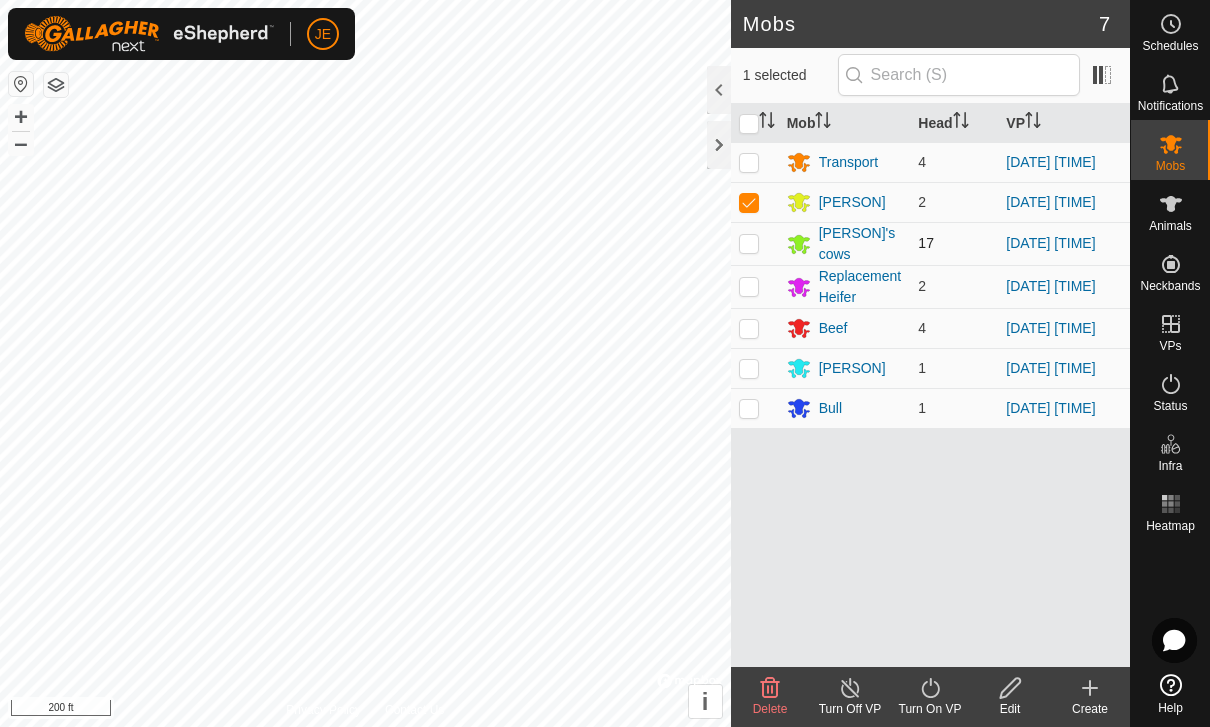 click at bounding box center (755, 243) 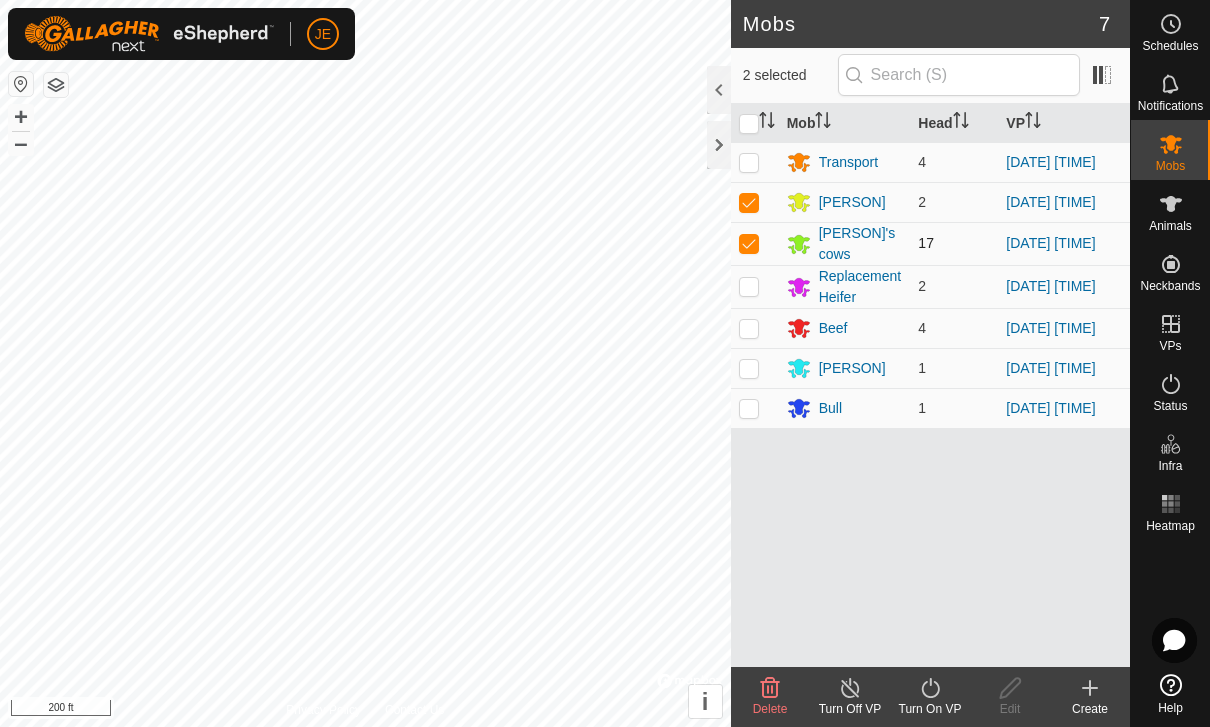 checkbox on "true" 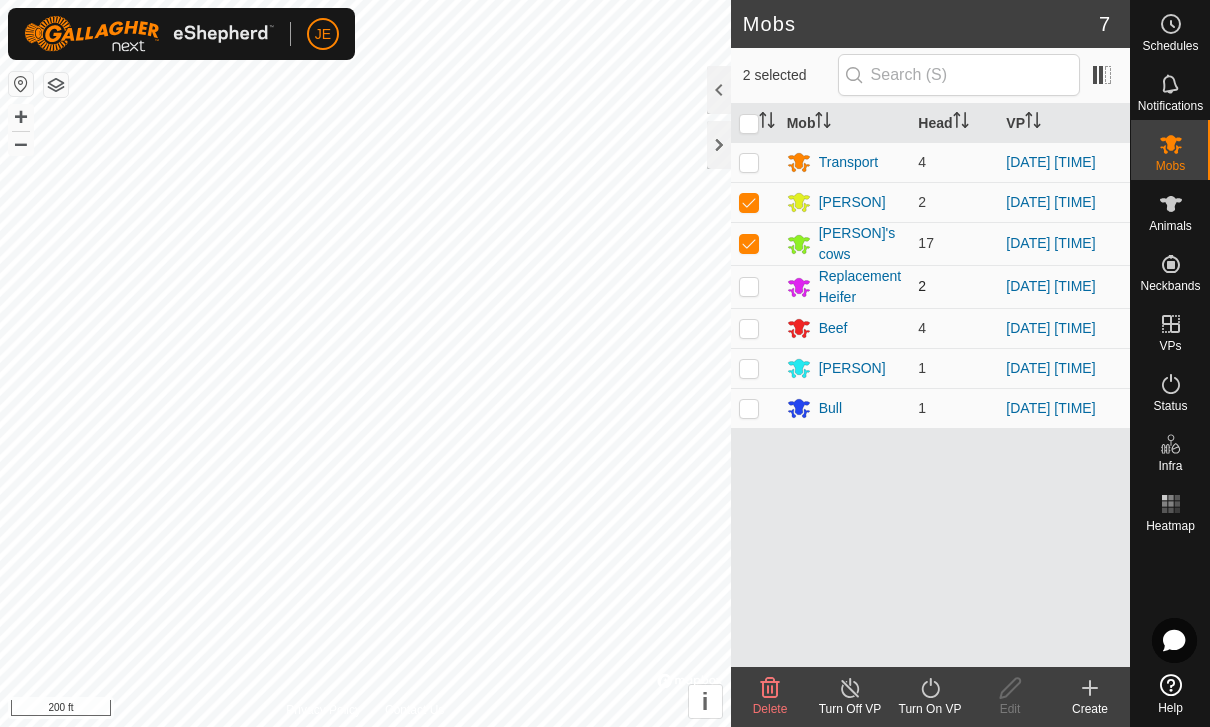 click at bounding box center (749, 286) 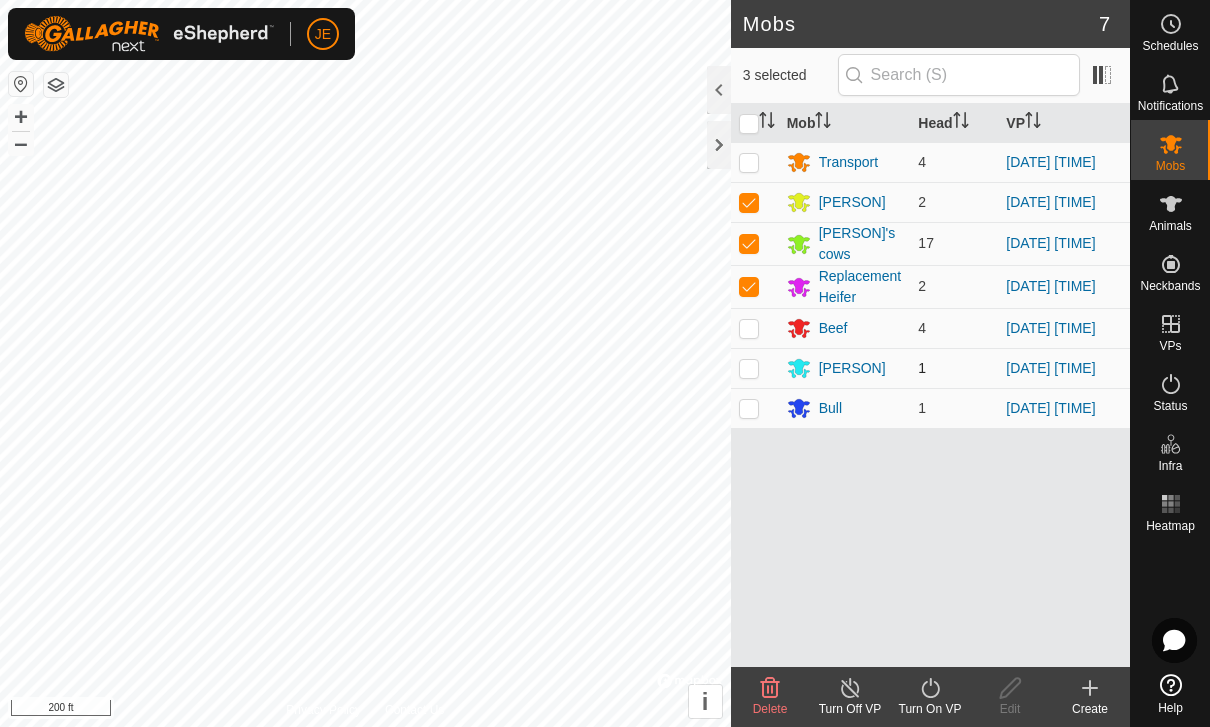 click at bounding box center [749, 368] 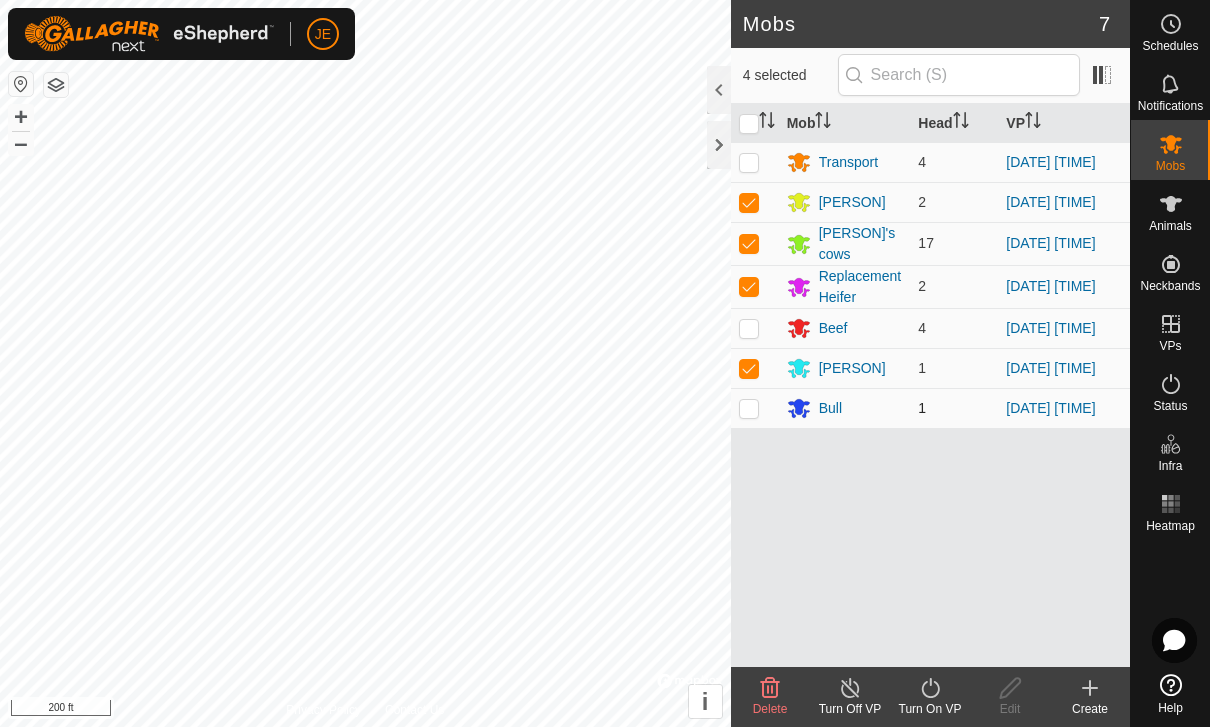 click at bounding box center (755, 408) 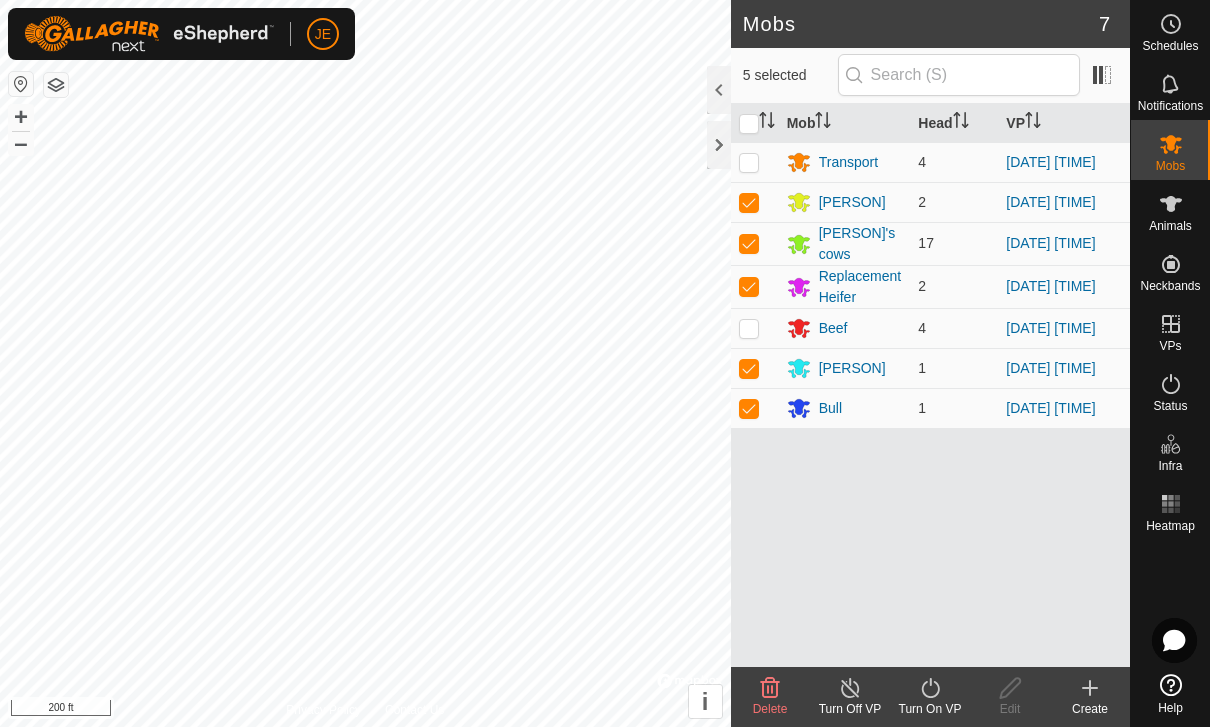 click 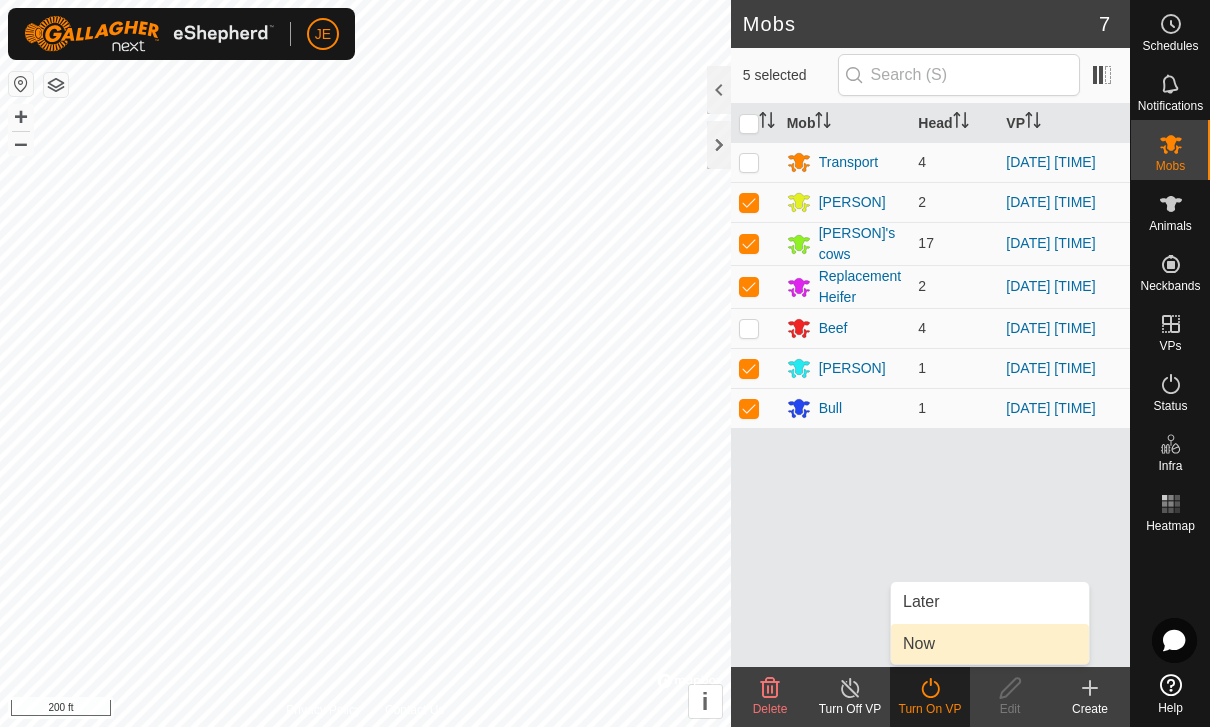 click on "Now" at bounding box center (919, 644) 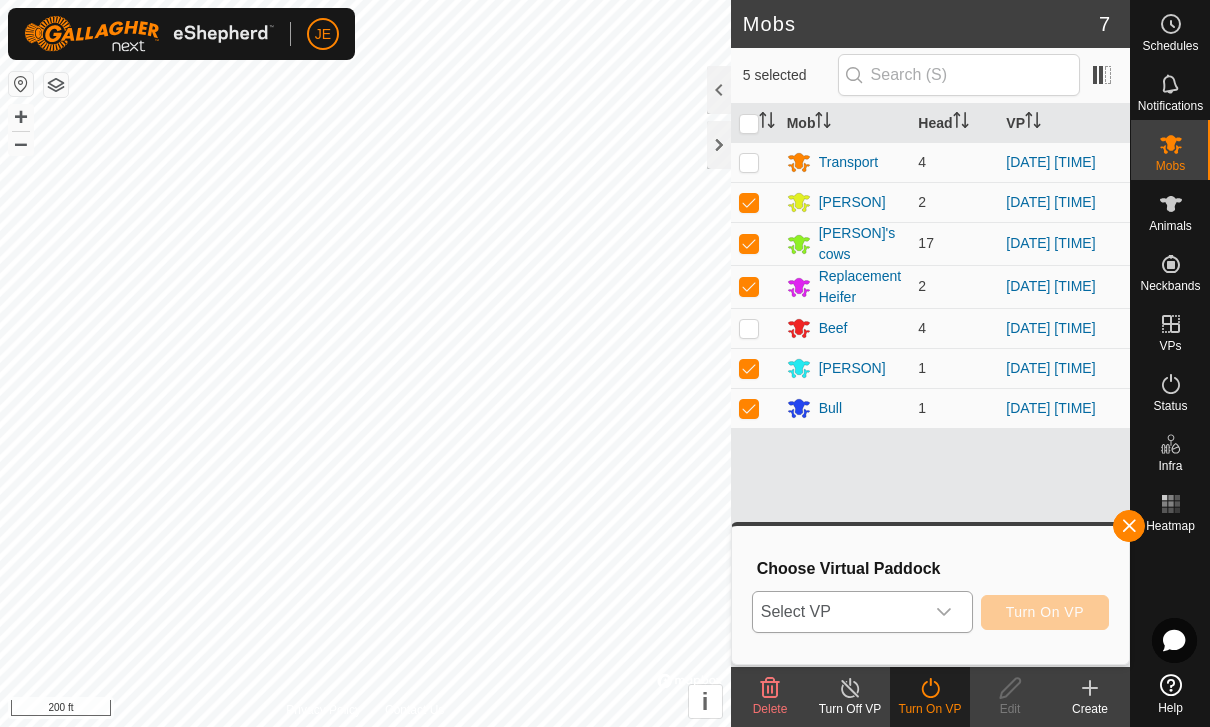click on "Select VP" at bounding box center [838, 612] 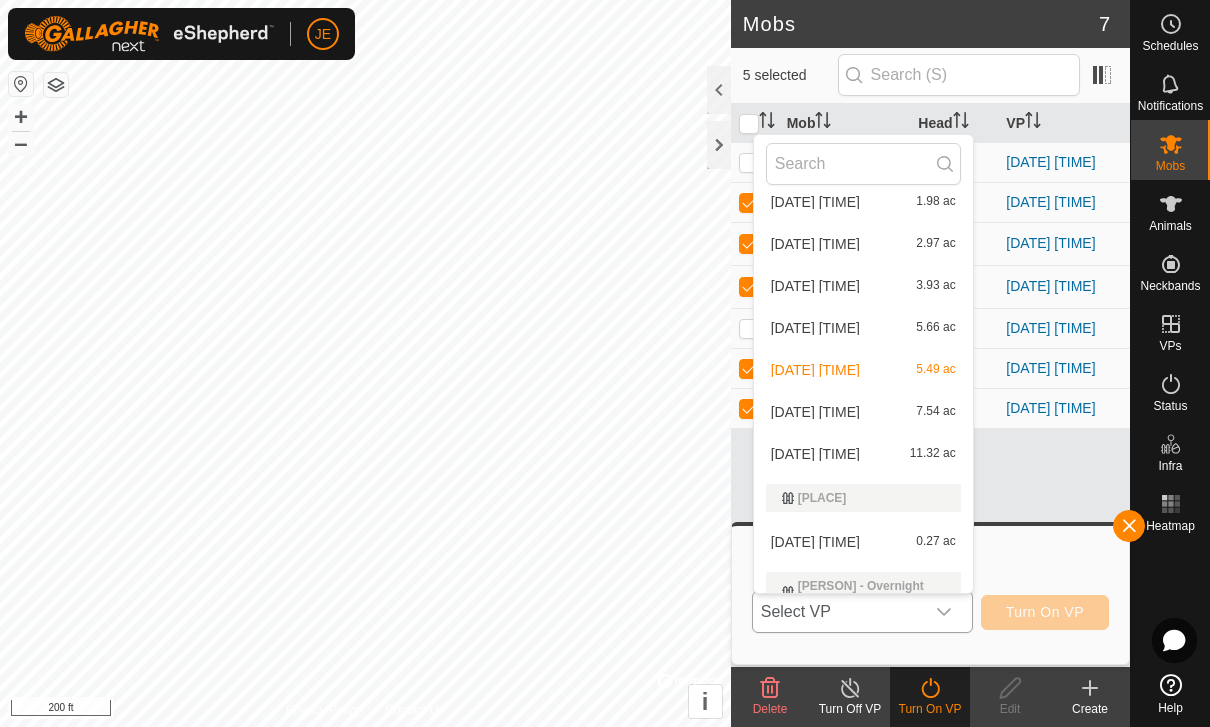 scroll, scrollTop: 1015, scrollLeft: 0, axis: vertical 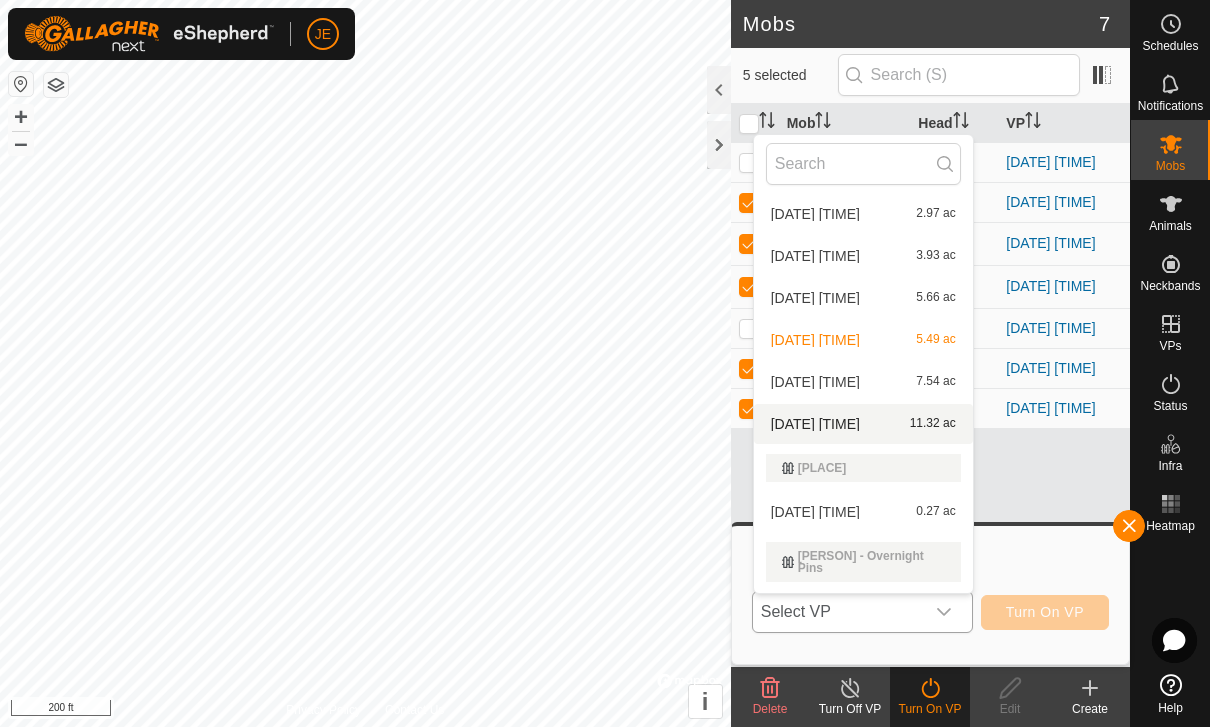 click on "[DATE] [TIME]" at bounding box center (815, 424) 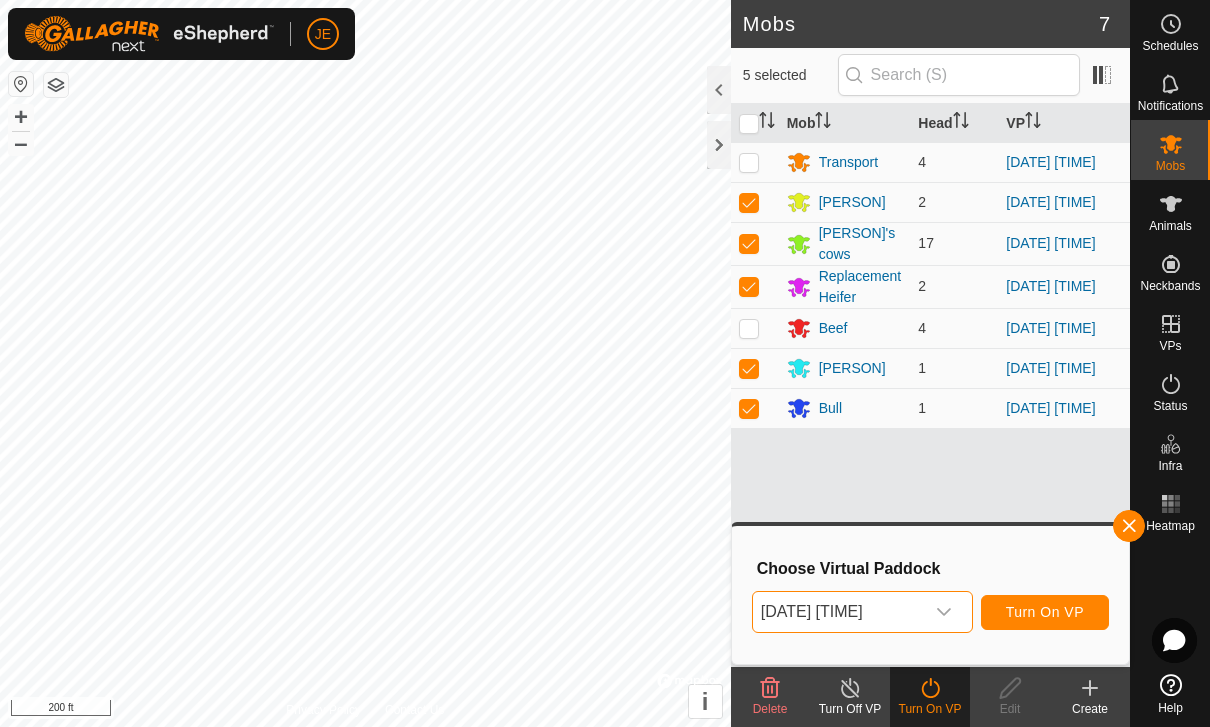 click on "Turn On VP" at bounding box center (1045, 612) 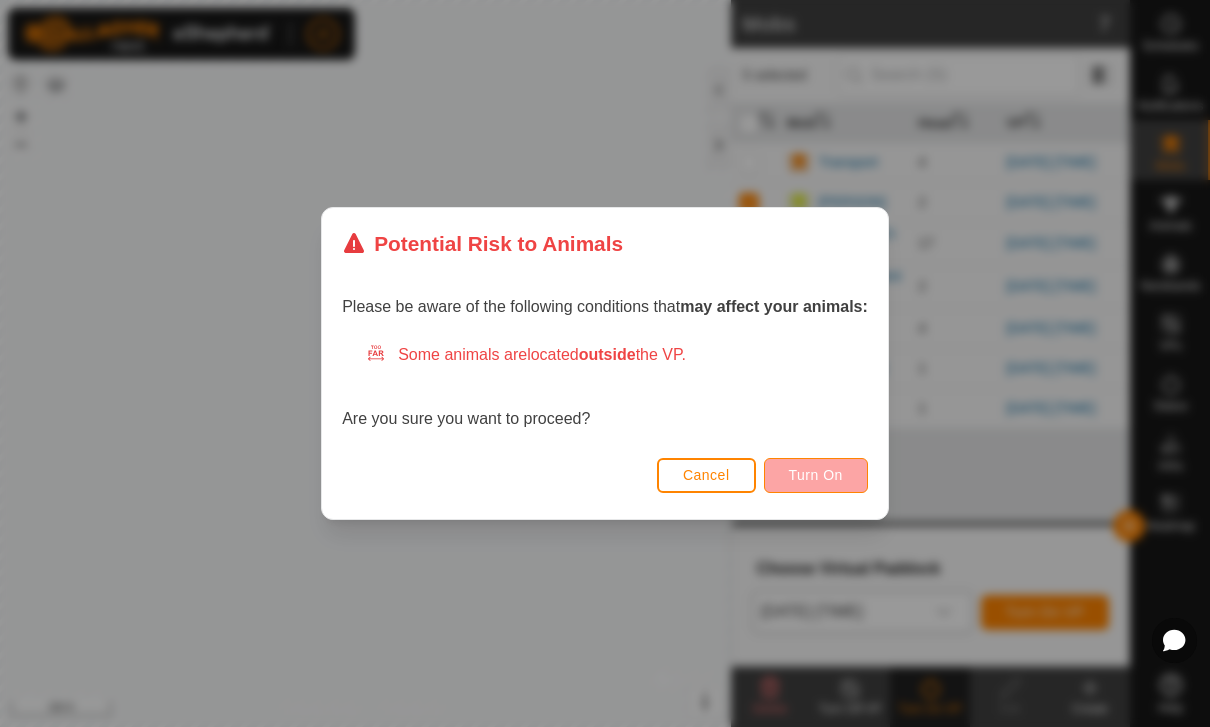 click on "Turn On" at bounding box center [816, 475] 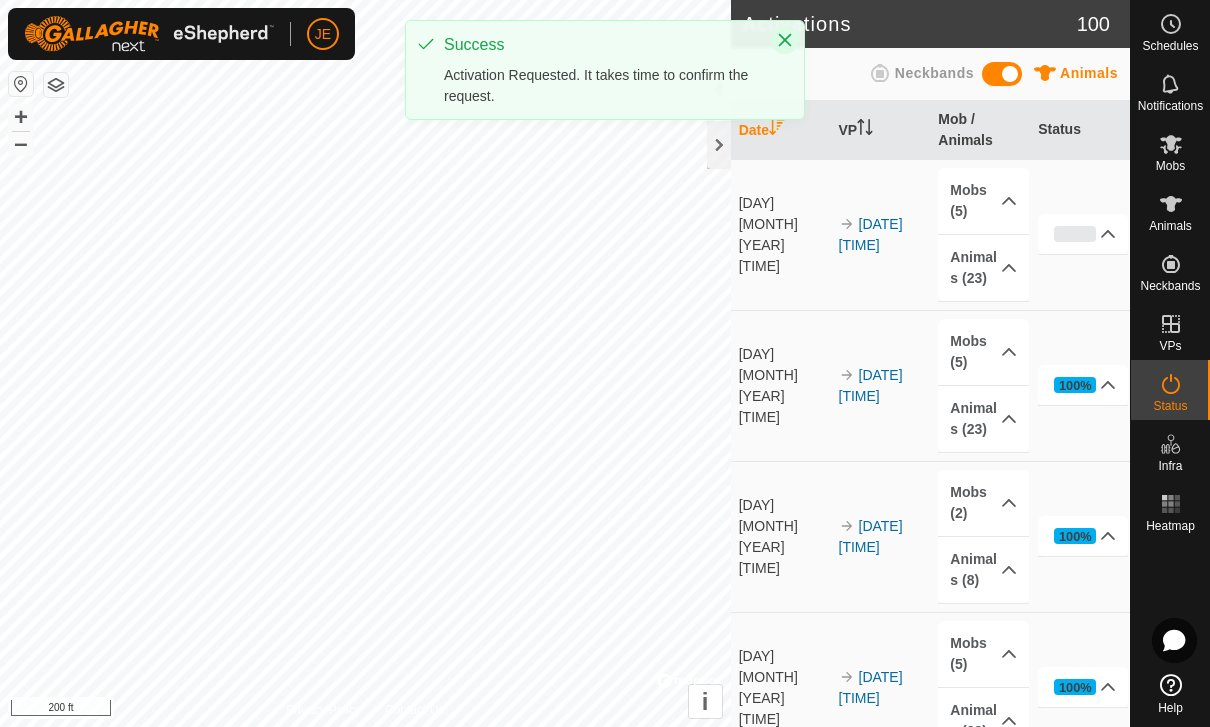 click 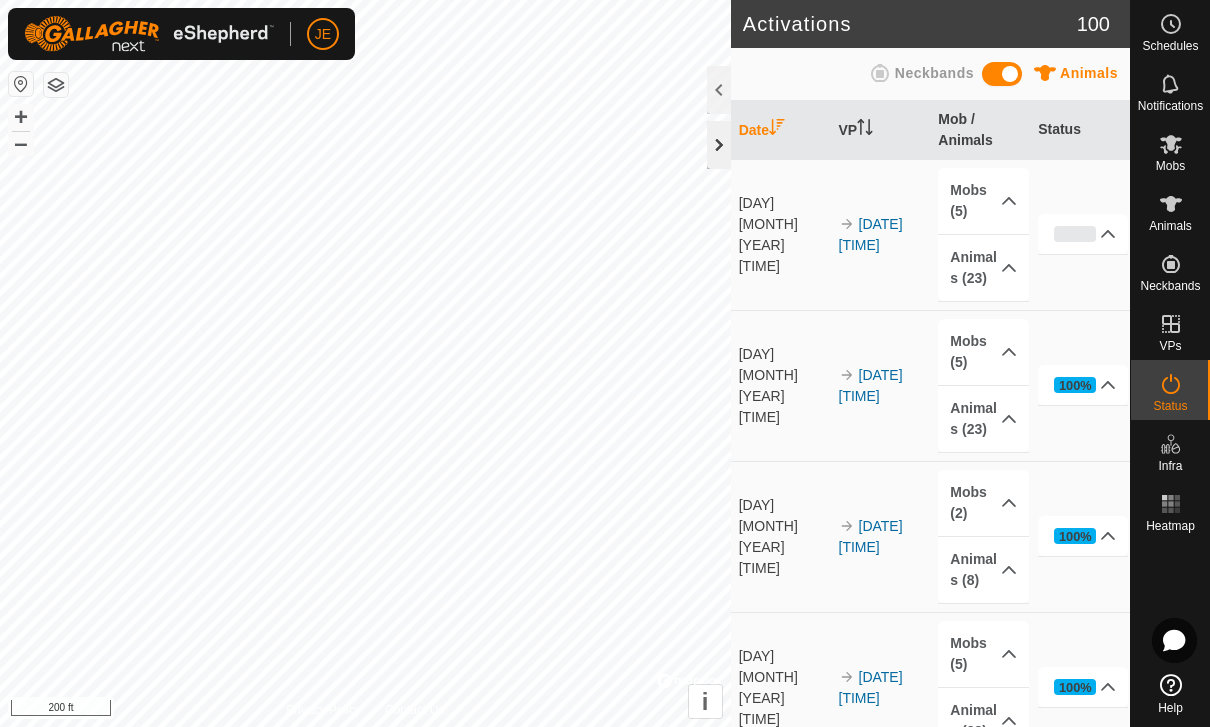 click 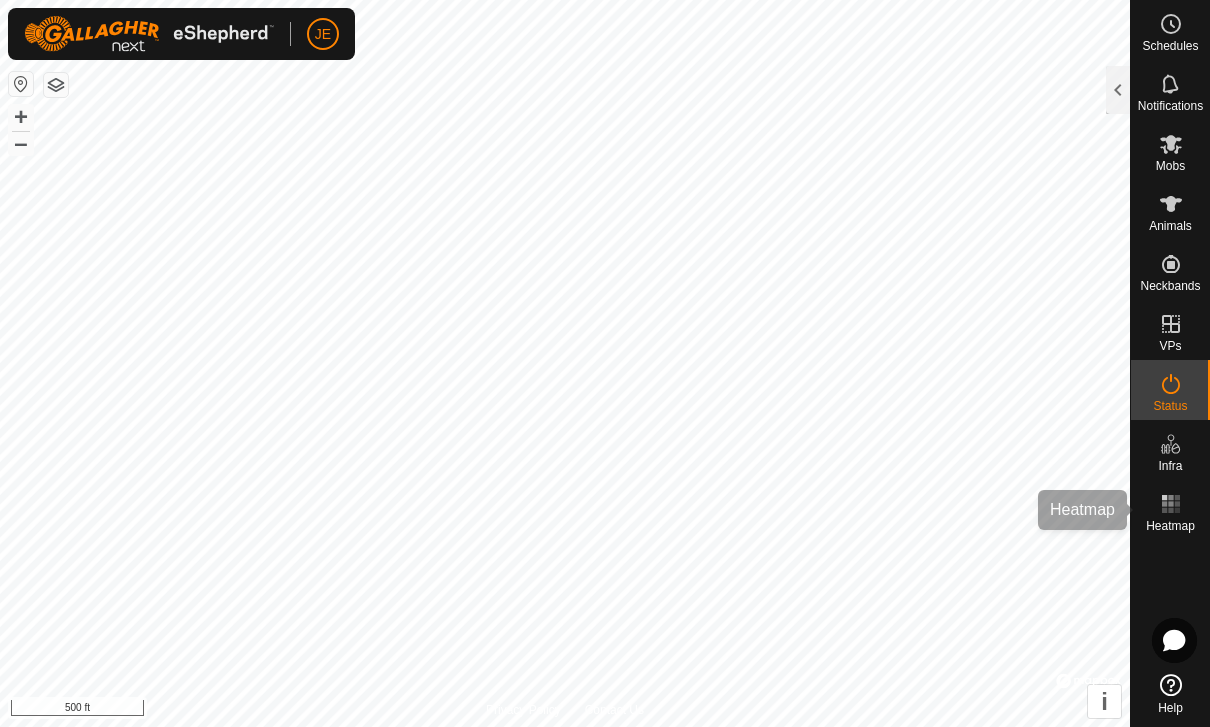 click 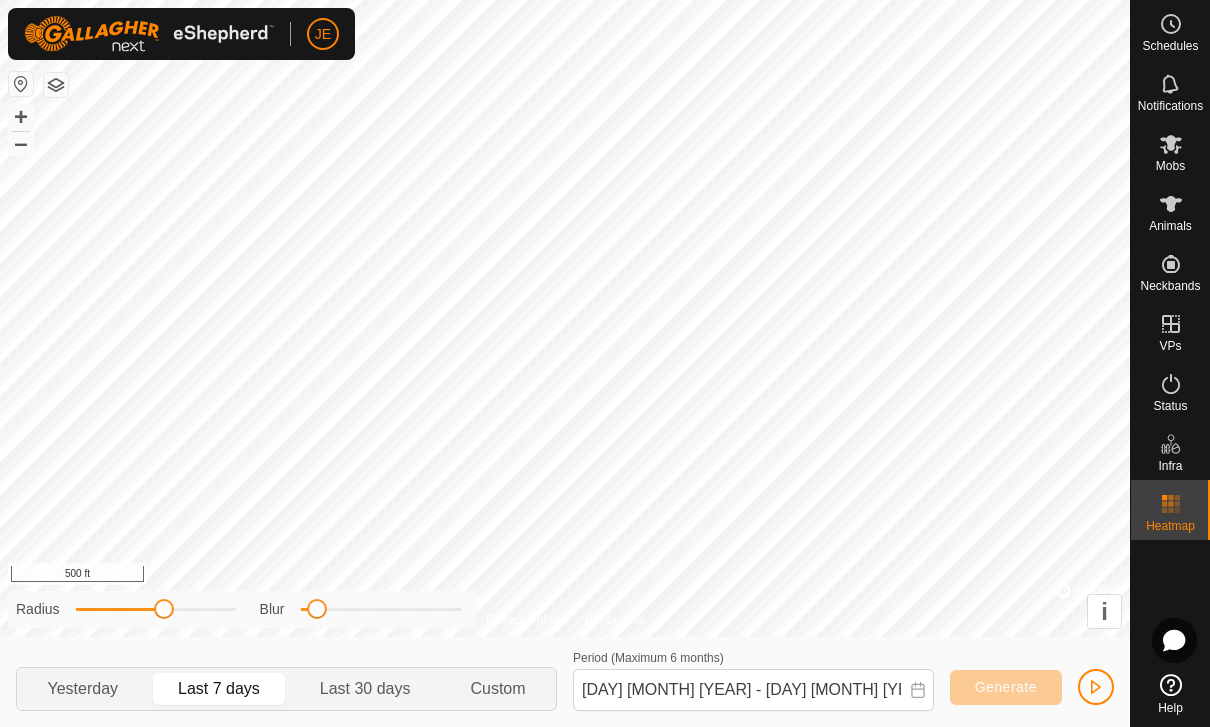 click 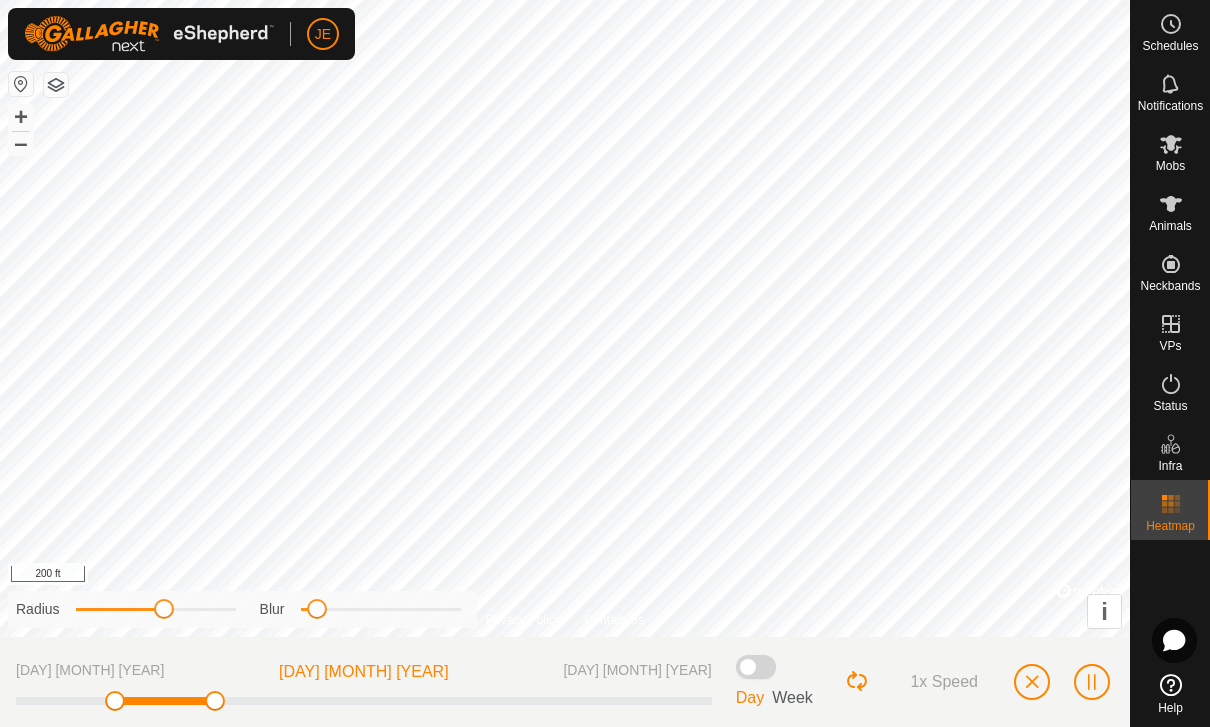 click 